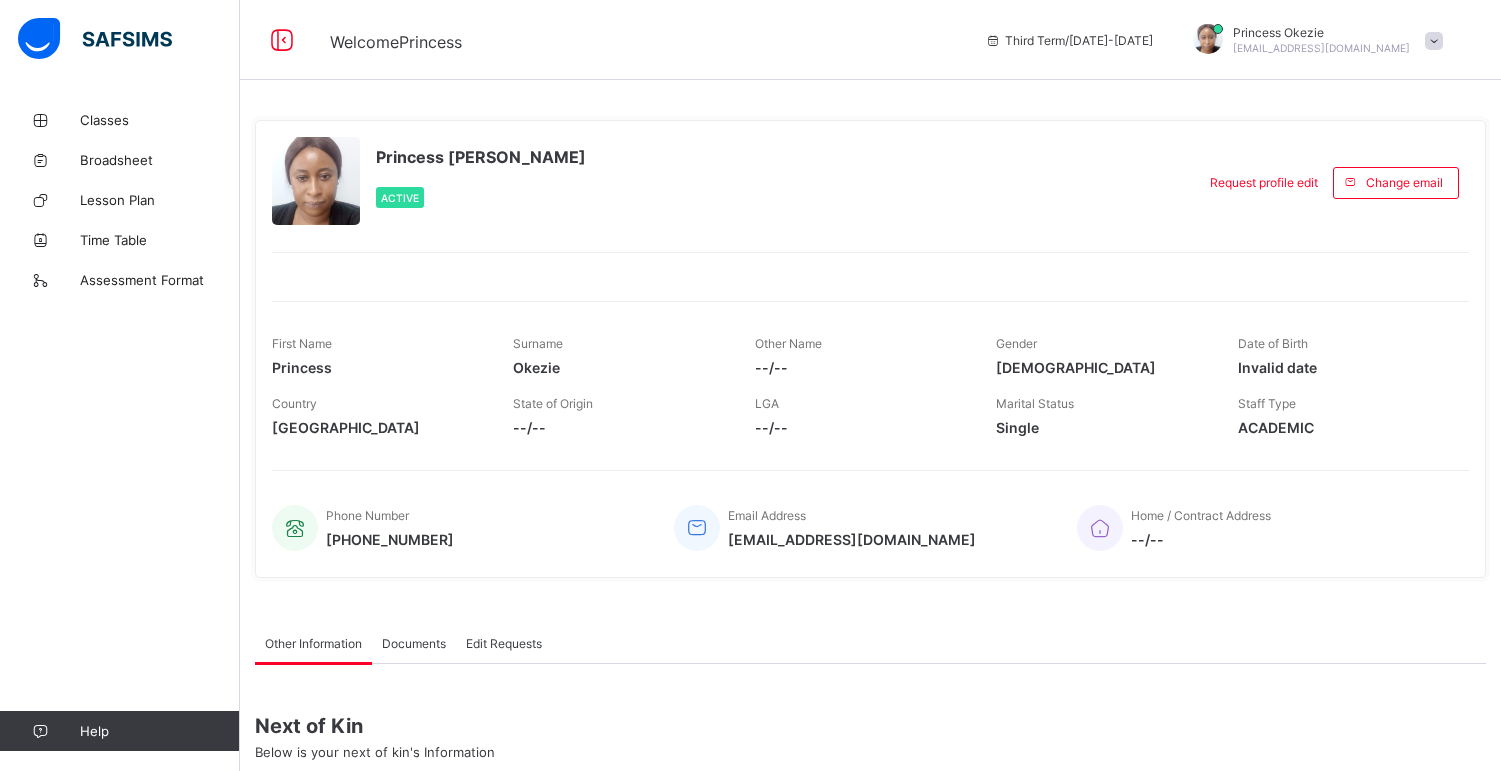 scroll, scrollTop: 0, scrollLeft: 0, axis: both 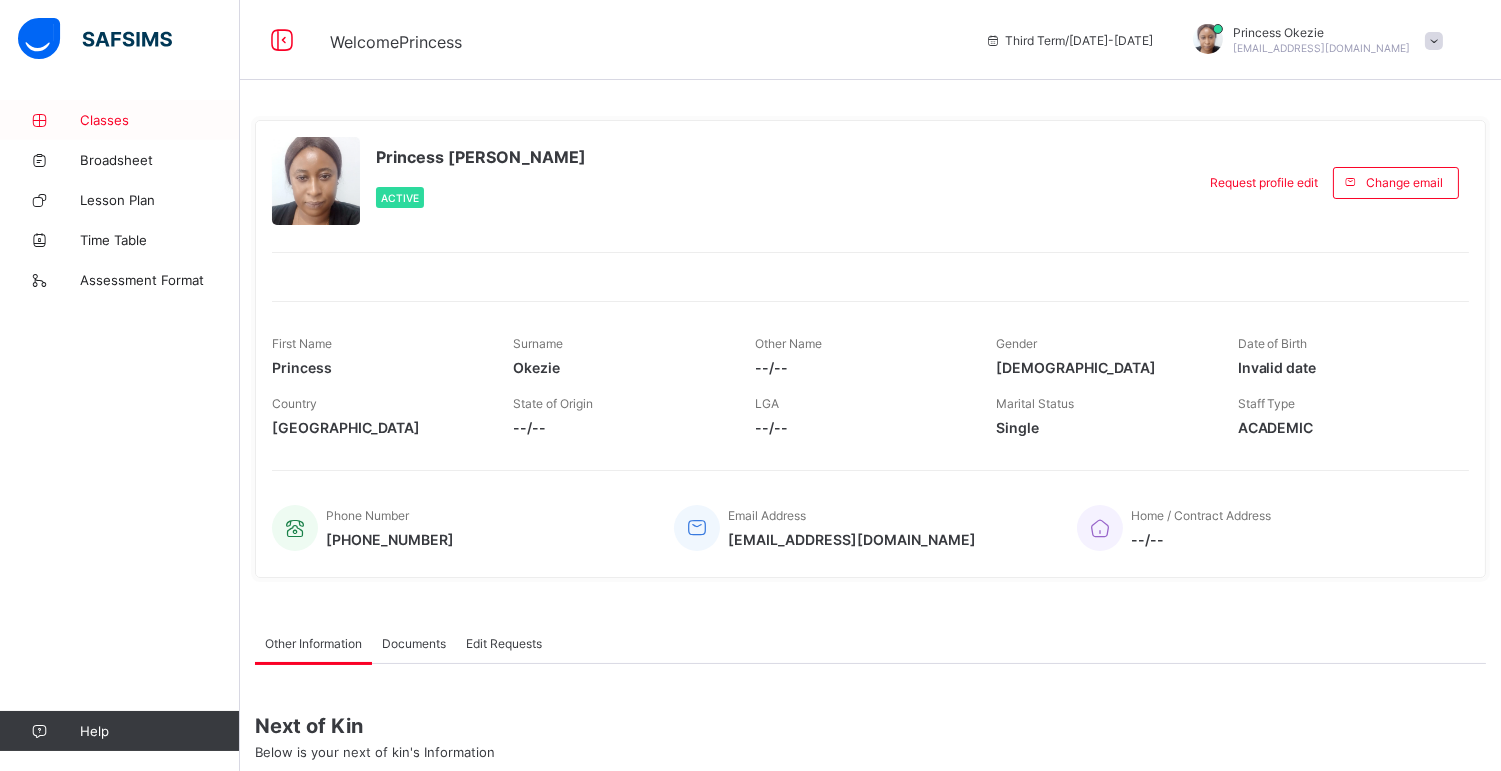 click on "Classes" at bounding box center [160, 120] 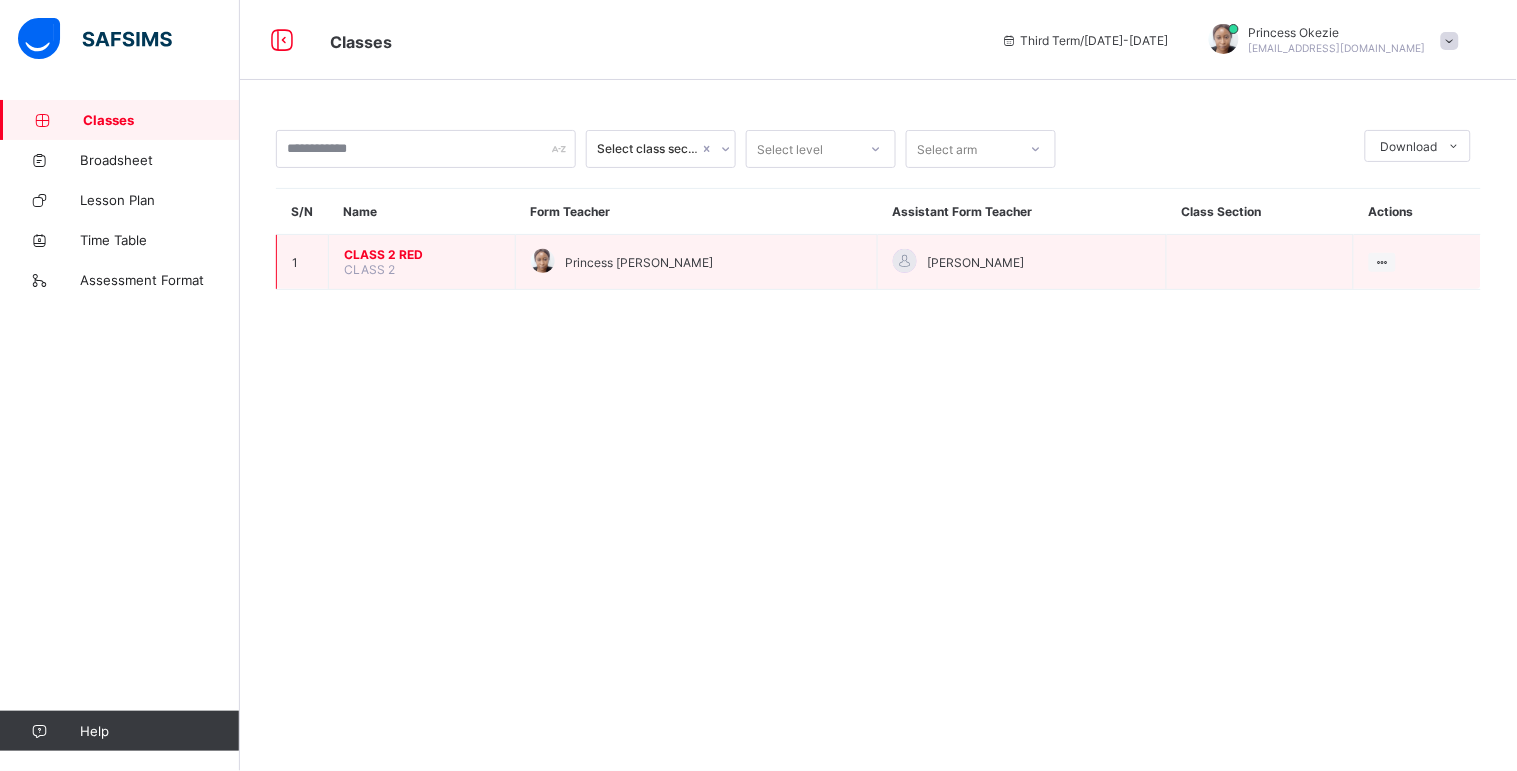 click on "CLASS 2   RED" at bounding box center (422, 254) 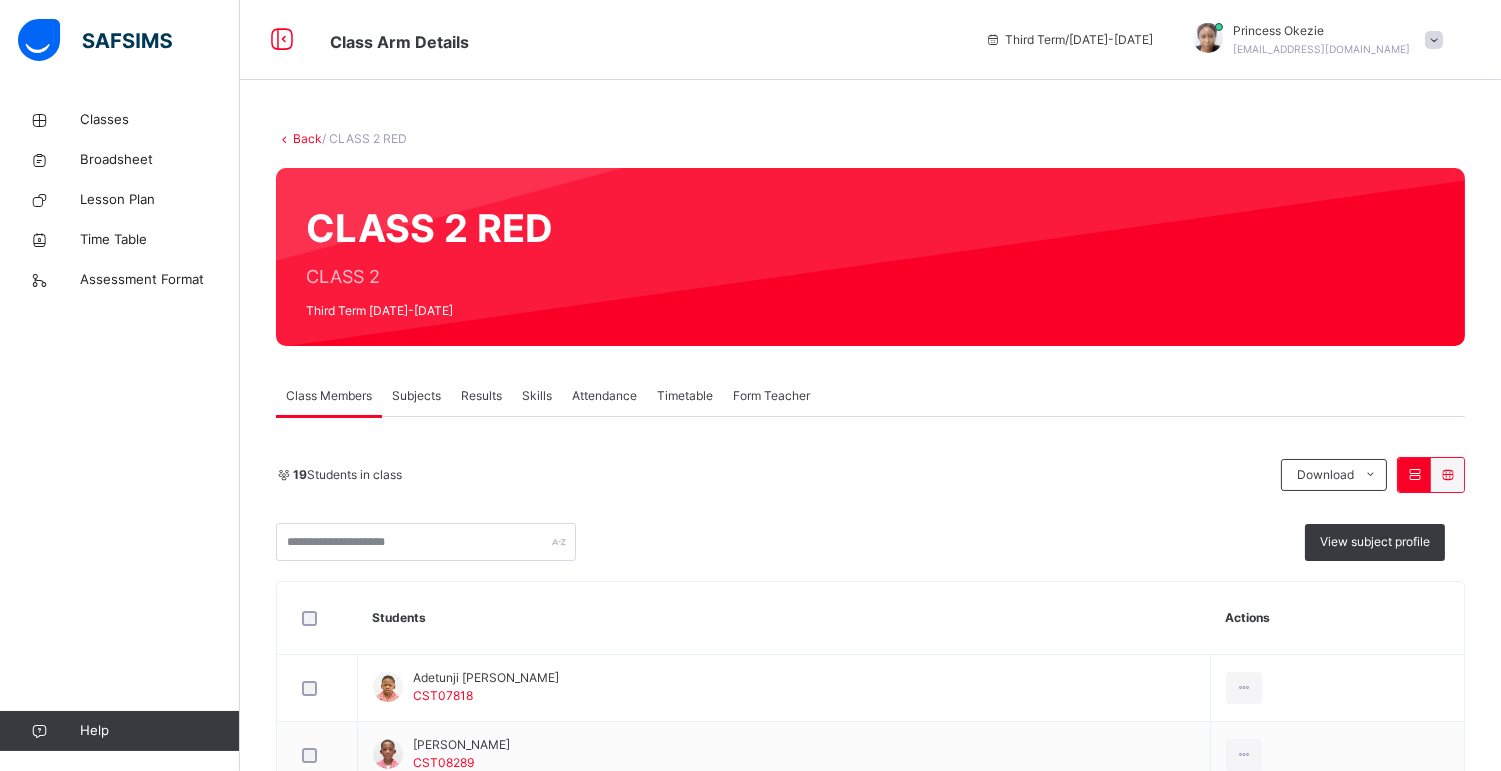 click on "Subjects" at bounding box center (416, 396) 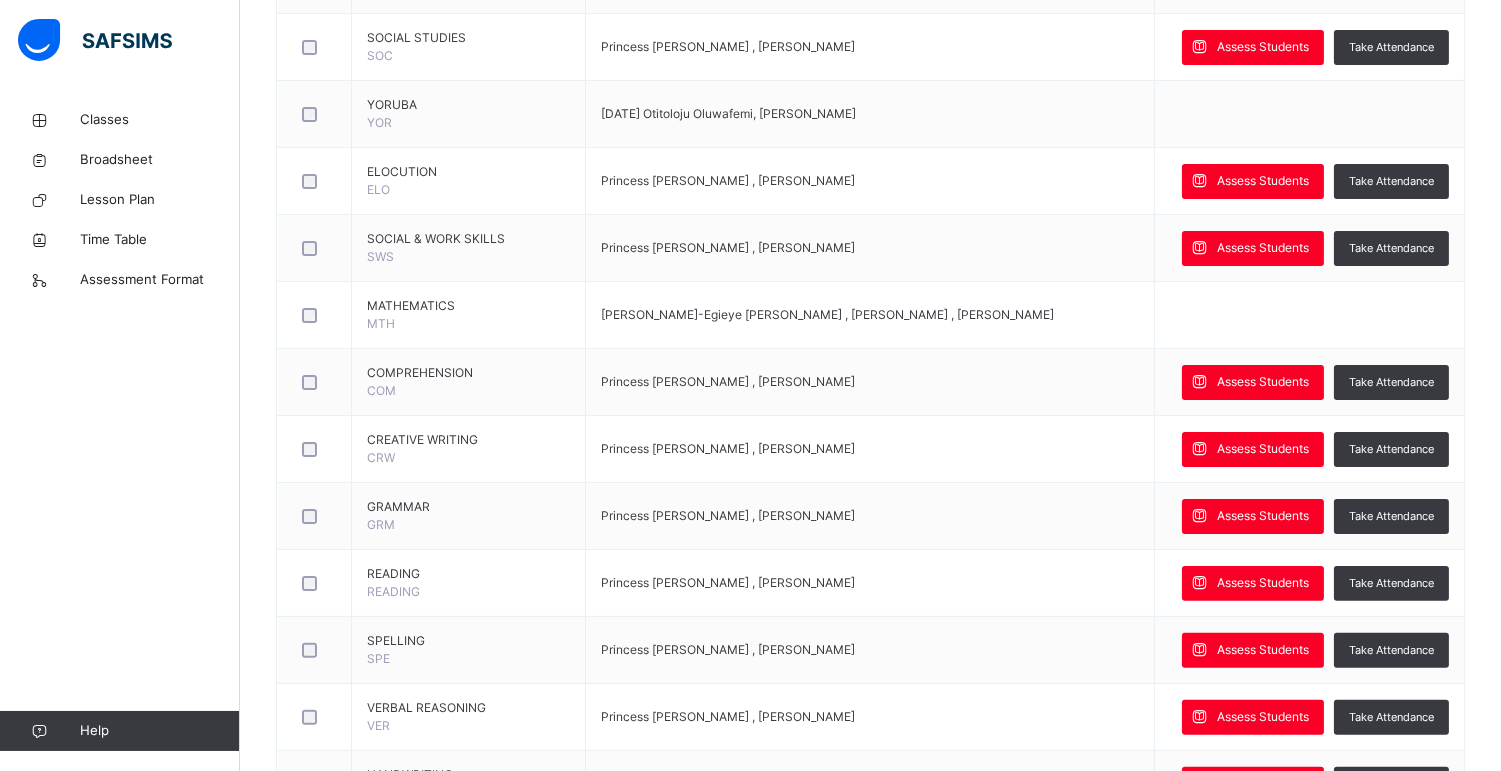 scroll, scrollTop: 1194, scrollLeft: 0, axis: vertical 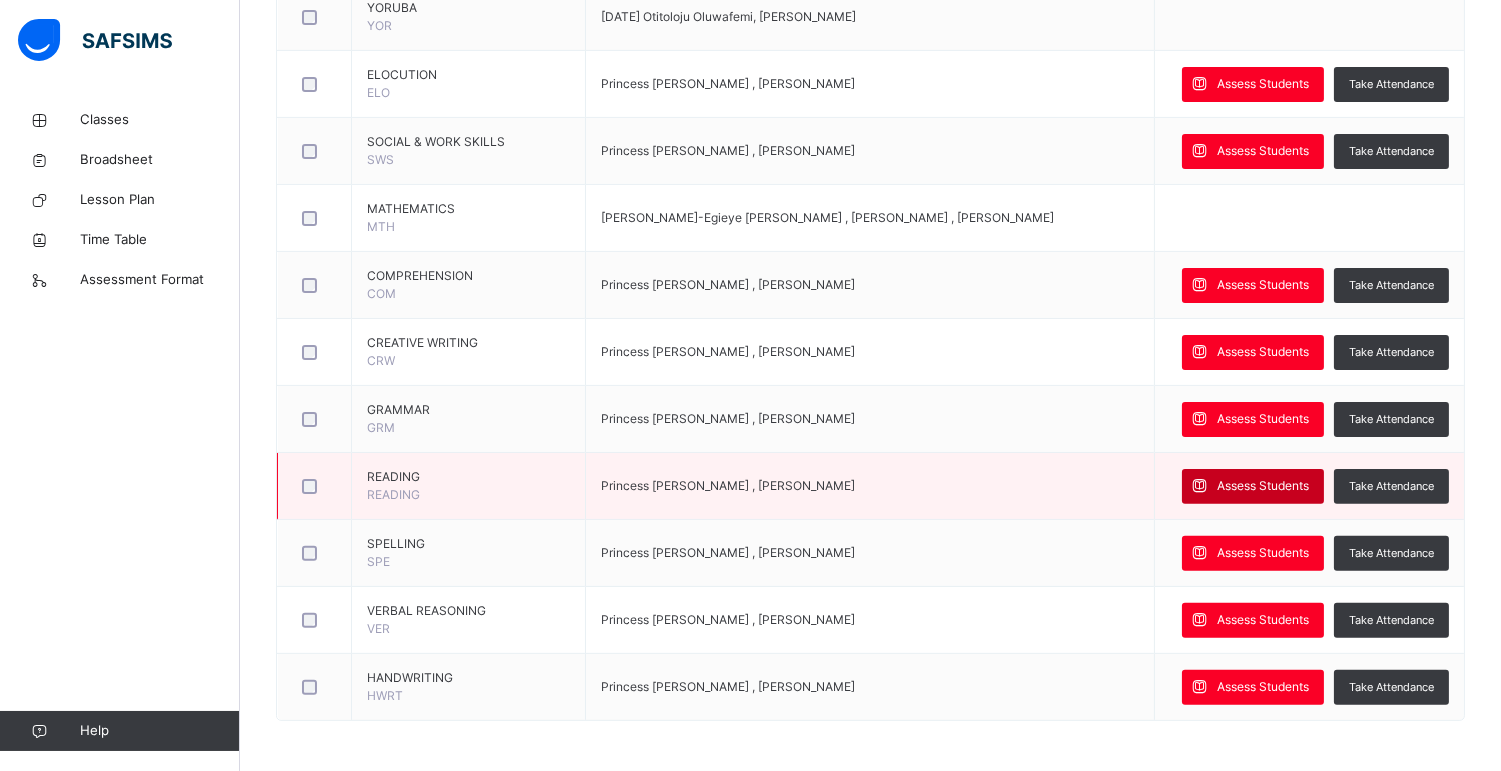click on "Assess Students" at bounding box center (1263, 486) 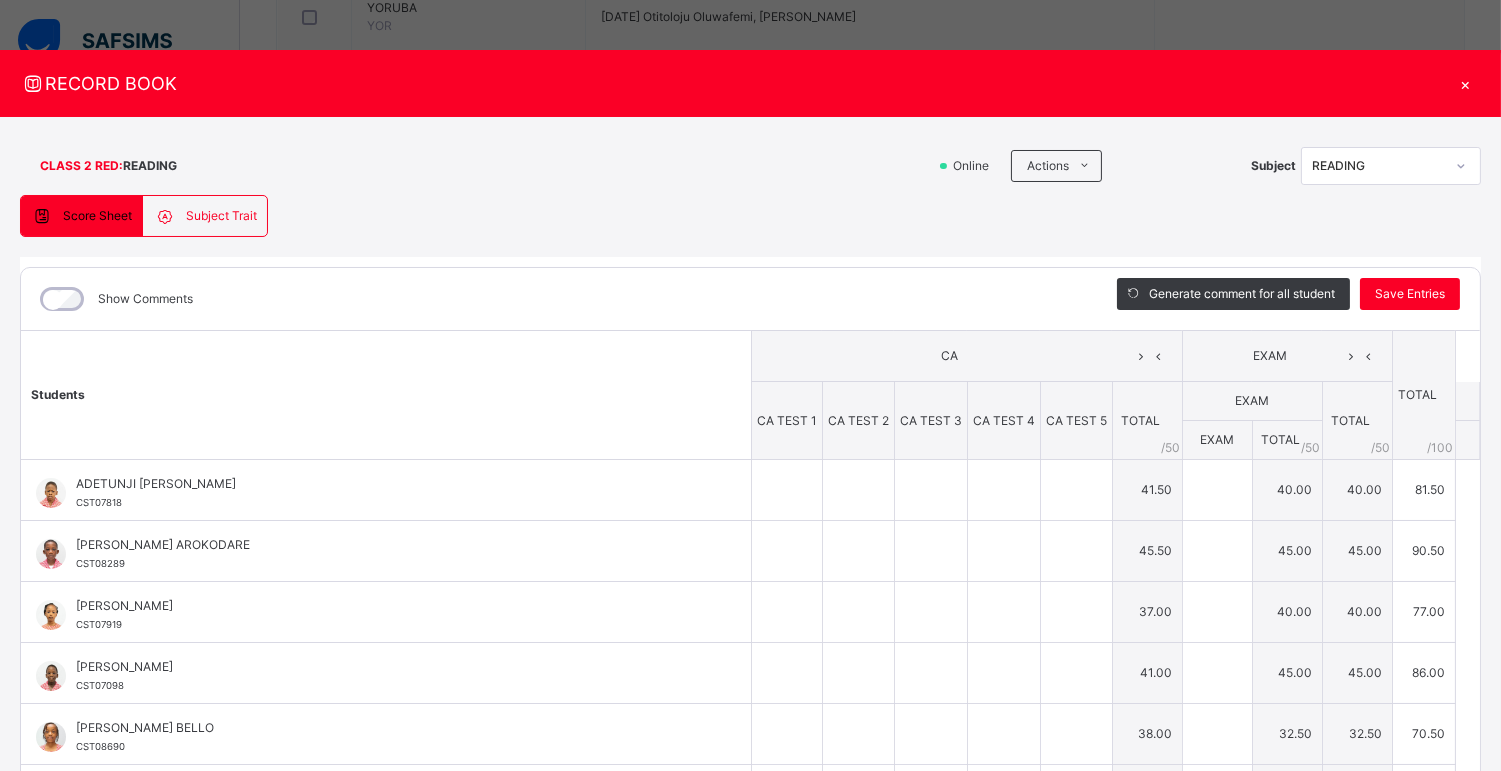 type on "*" 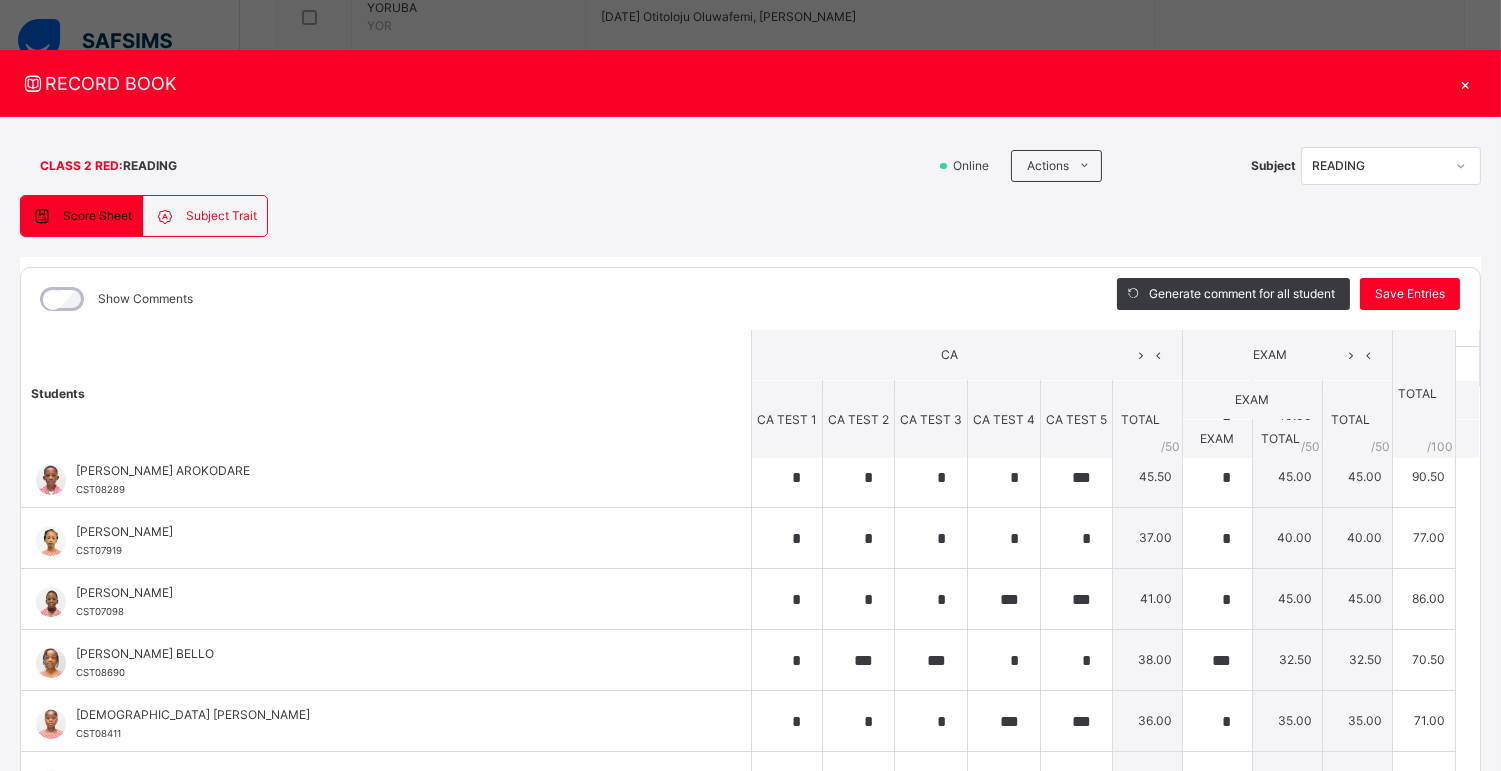 scroll, scrollTop: 77, scrollLeft: 0, axis: vertical 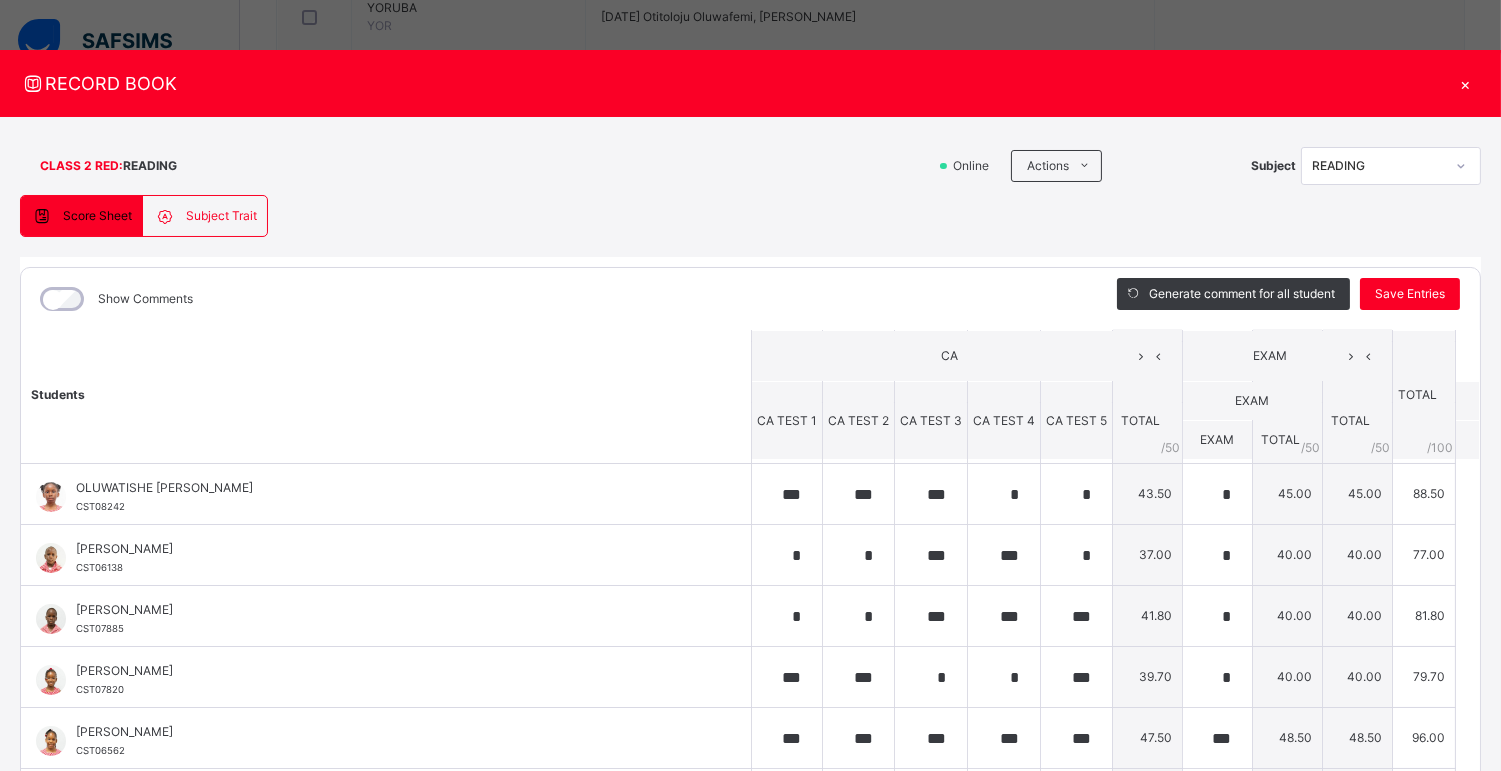 click on "×" at bounding box center (1466, 83) 